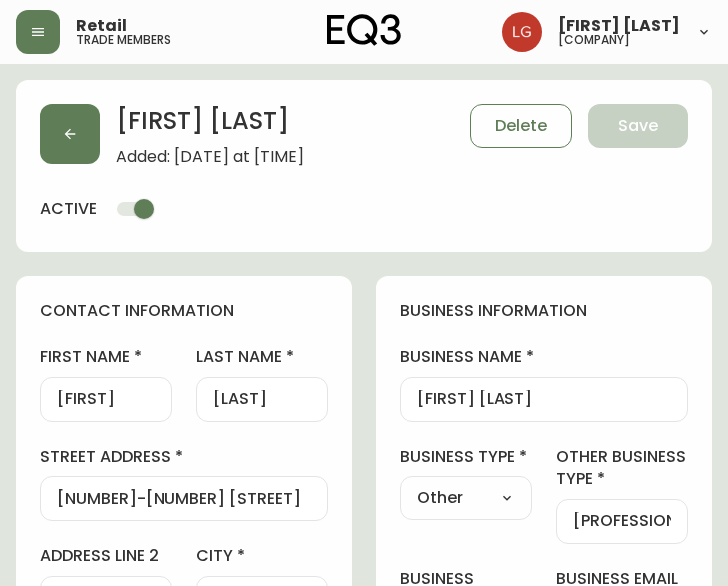 click at bounding box center [70, 134] 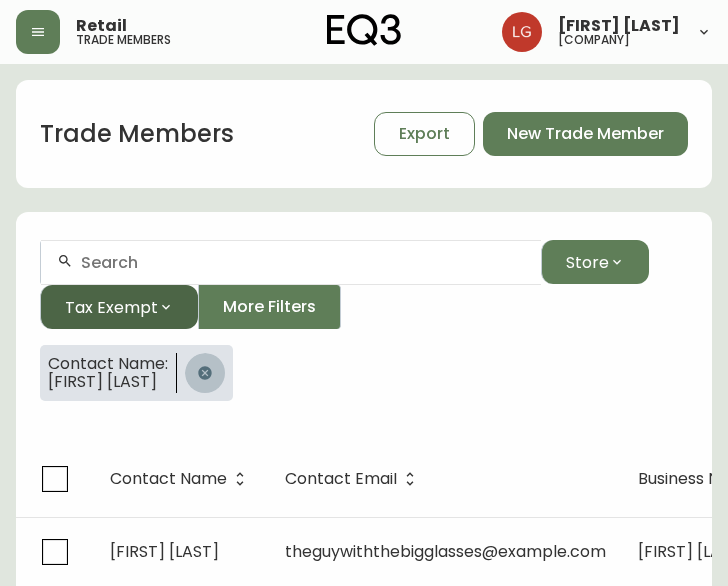 drag, startPoint x: 222, startPoint y: 370, endPoint x: 176, endPoint y: 304, distance: 80.44874 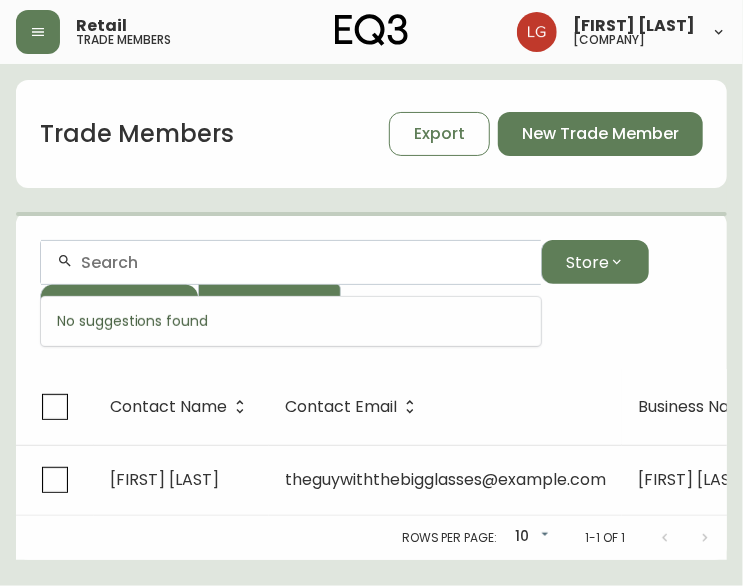 click at bounding box center [303, 262] 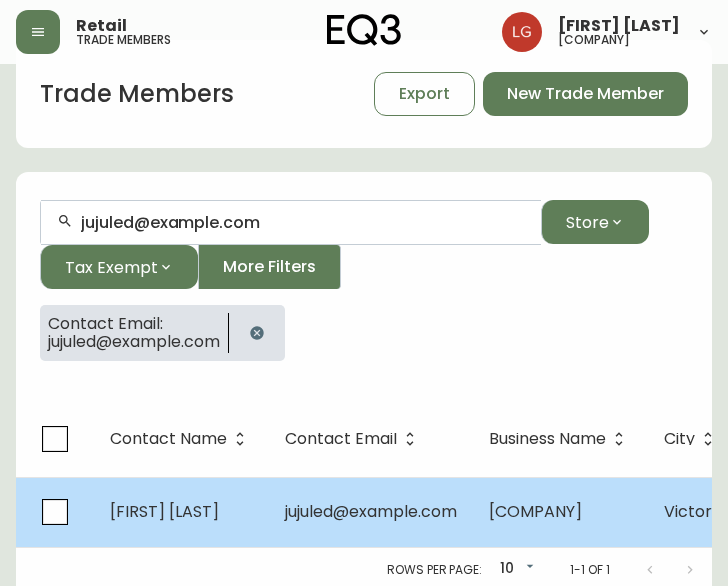 scroll, scrollTop: 60, scrollLeft: 0, axis: vertical 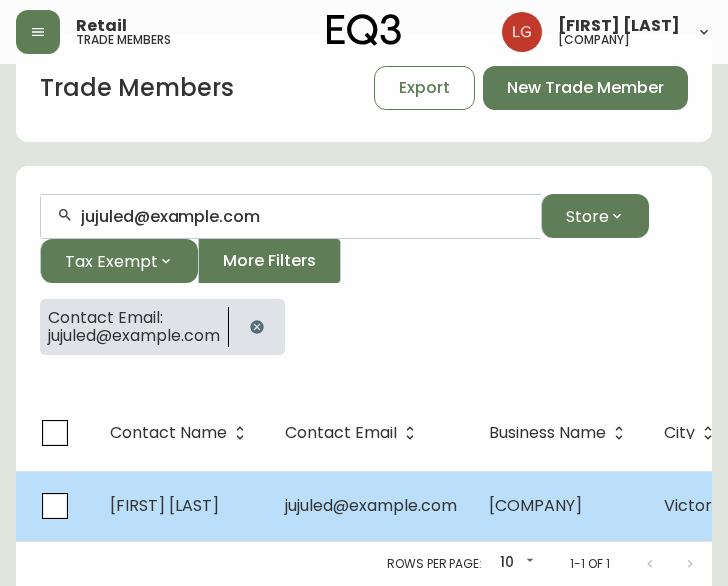 type on "jujuled@example.com" 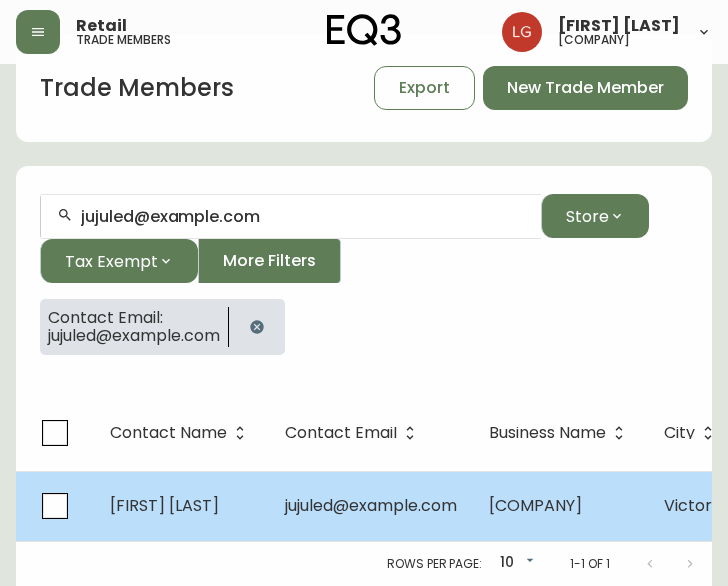 click on "jujuled@example.com" at bounding box center (371, 506) 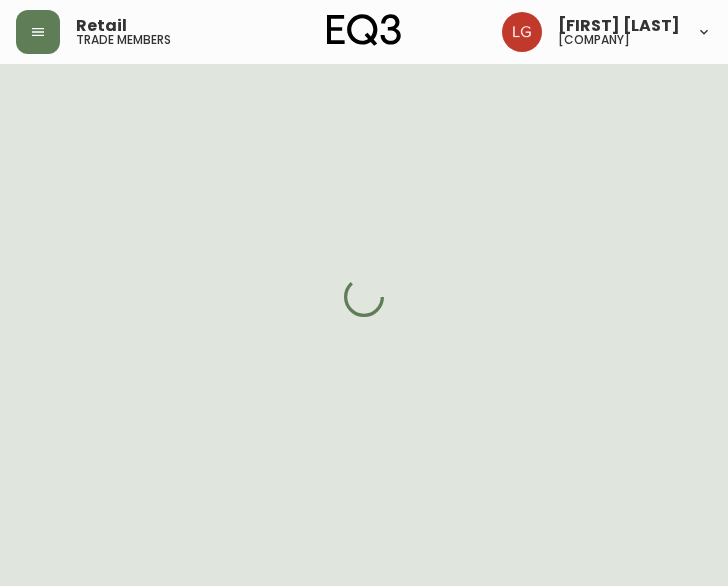 select on "BC" 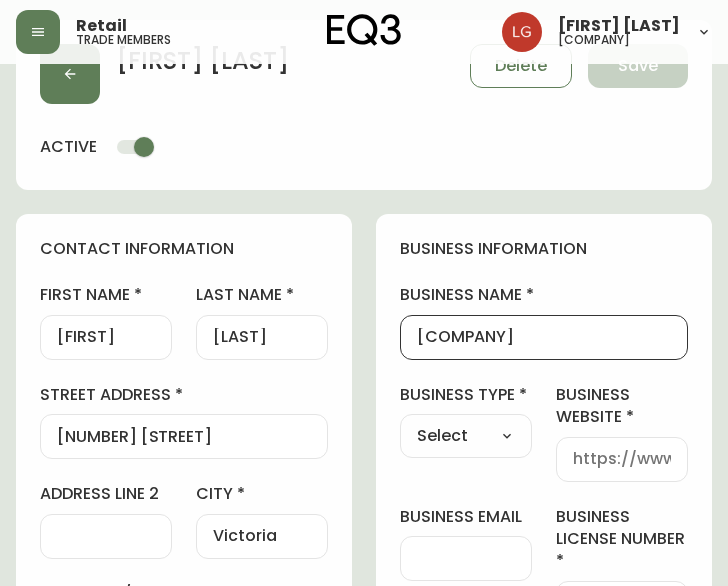 drag, startPoint x: 605, startPoint y: 334, endPoint x: 379, endPoint y: 336, distance: 226.00885 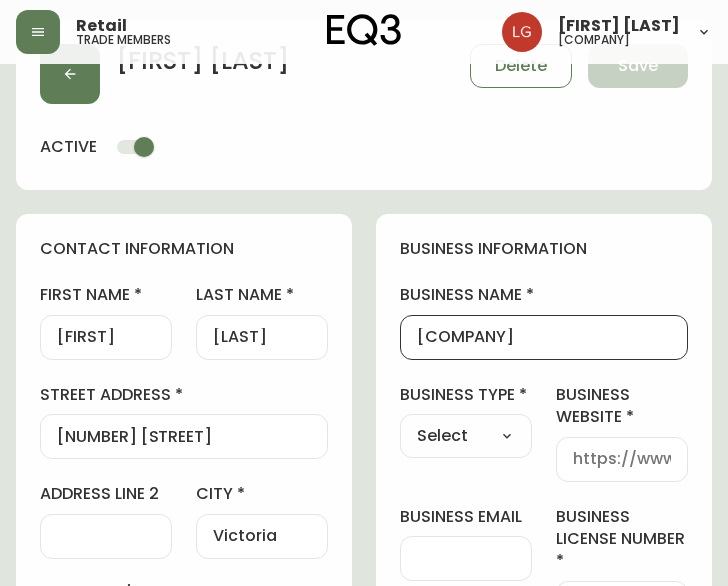 click on "business information business name [FIRST] [LAST] business type Select Select Interior Designer Architect Home Builder Contractor Real Estate Agent Hospitality Other business website business email business license number - business gst number - preferred store location EQ3 Vancouver Select - Store locations EQ3 Brossard EQ3 Burlington EQ3 Calgary EQ3 Montréal - Griffintown EQ3 Montréal - St Laurent EQ3 Ottawa EQ3 Outlet - Laval EQ3 Quebec City EQ3 Toronto - Hanna EQ3 Toronto - King EQ3 Vancouver EQ3 Winnipeg Select - Trade locations EQ3 US Trade - Formally East business tax exempt No Select Yes No" at bounding box center [544, 602] 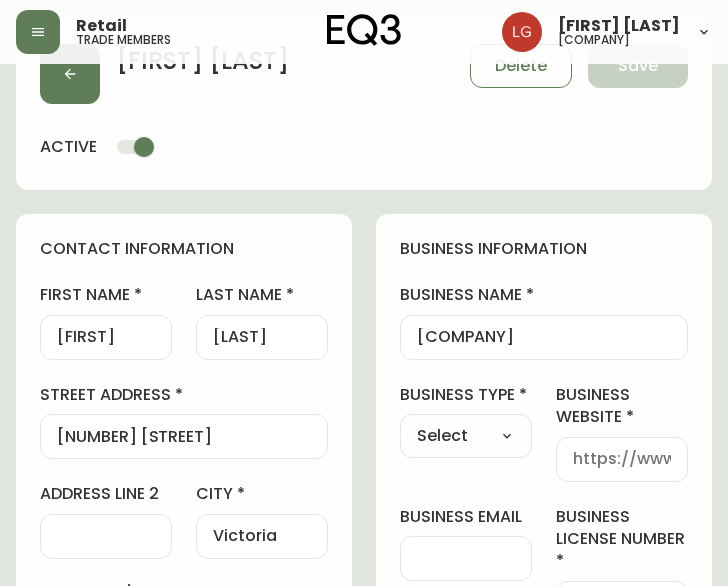 click on "business website" at bounding box center [622, 406] 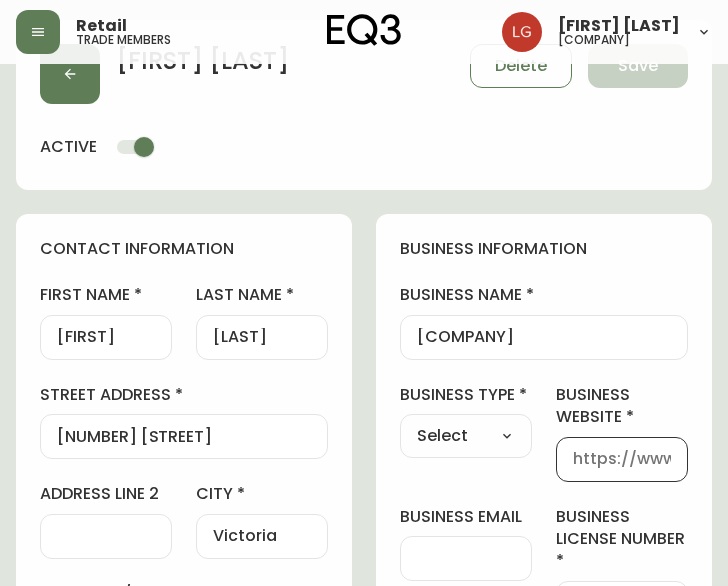 scroll, scrollTop: 0, scrollLeft: 0, axis: both 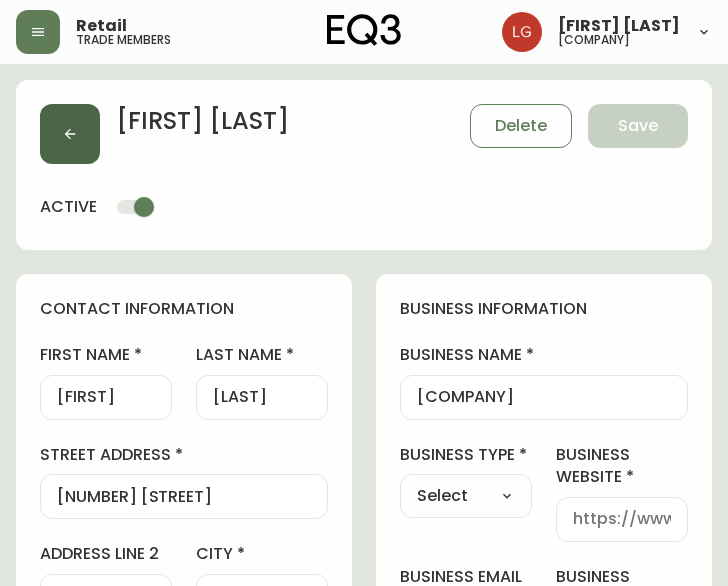 click at bounding box center [70, 134] 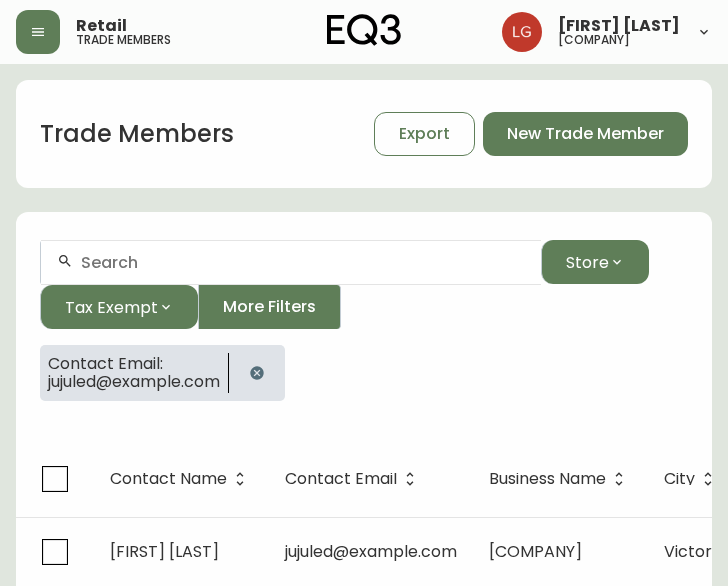 click at bounding box center (257, 373) 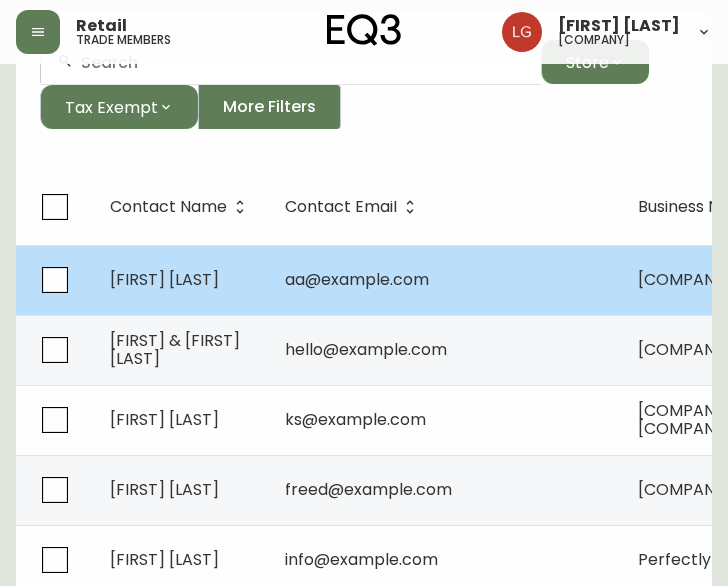 scroll, scrollTop: 100, scrollLeft: 0, axis: vertical 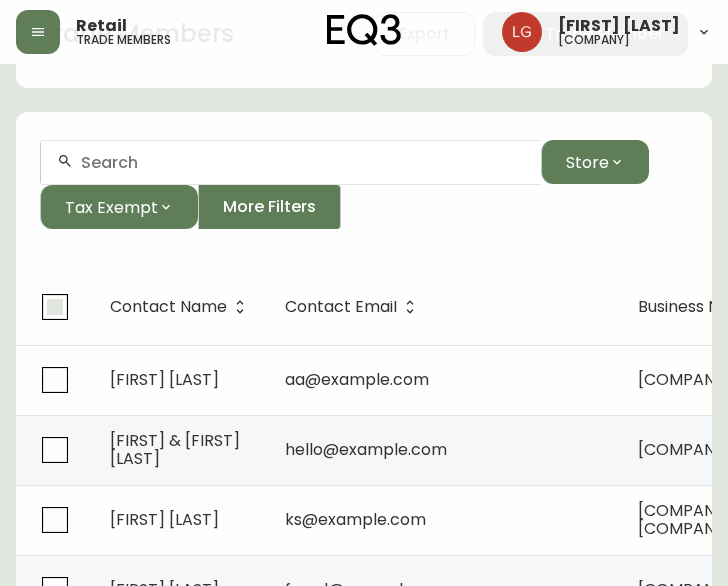 click at bounding box center [55, 307] 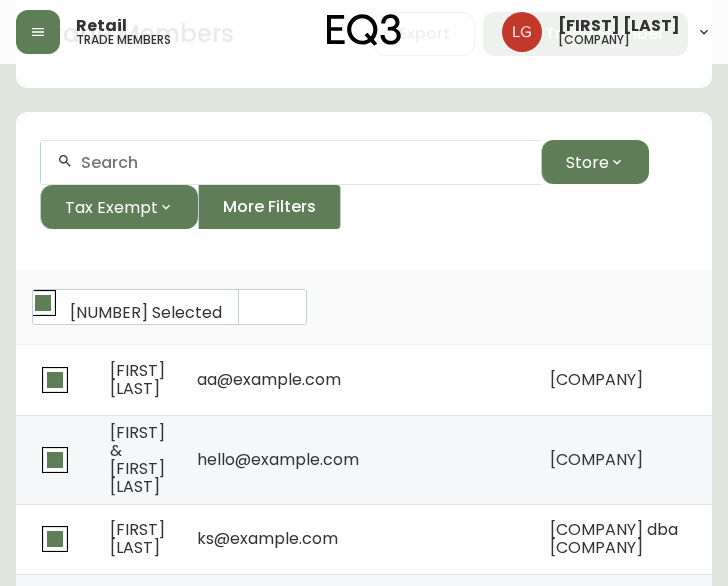 click on "[NUMBER] Selected" at bounding box center (43, 303) 